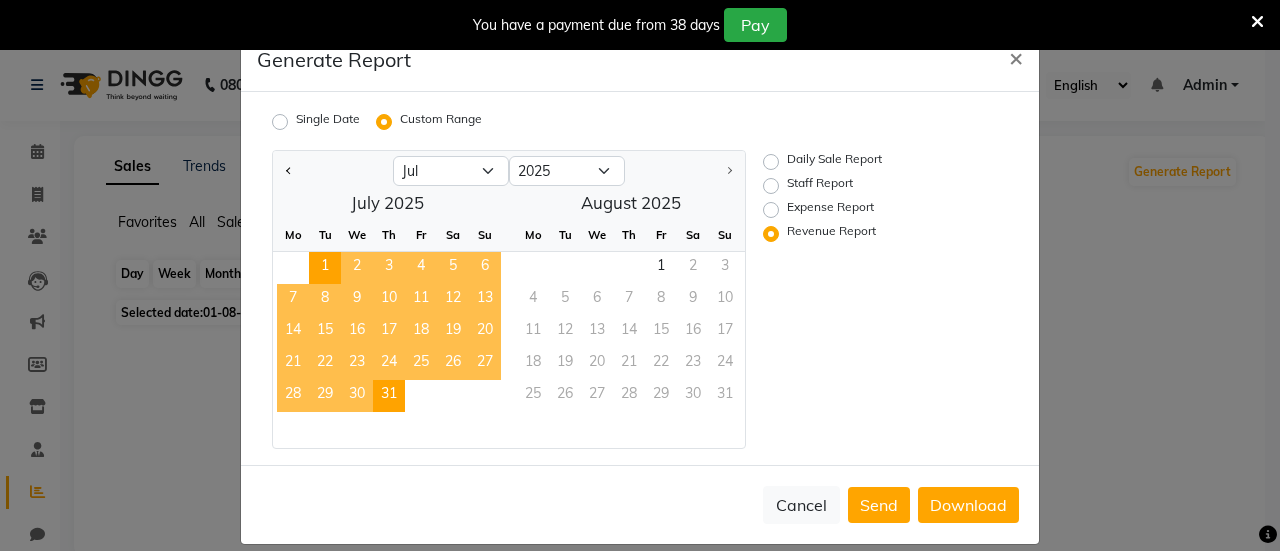 select on "7" 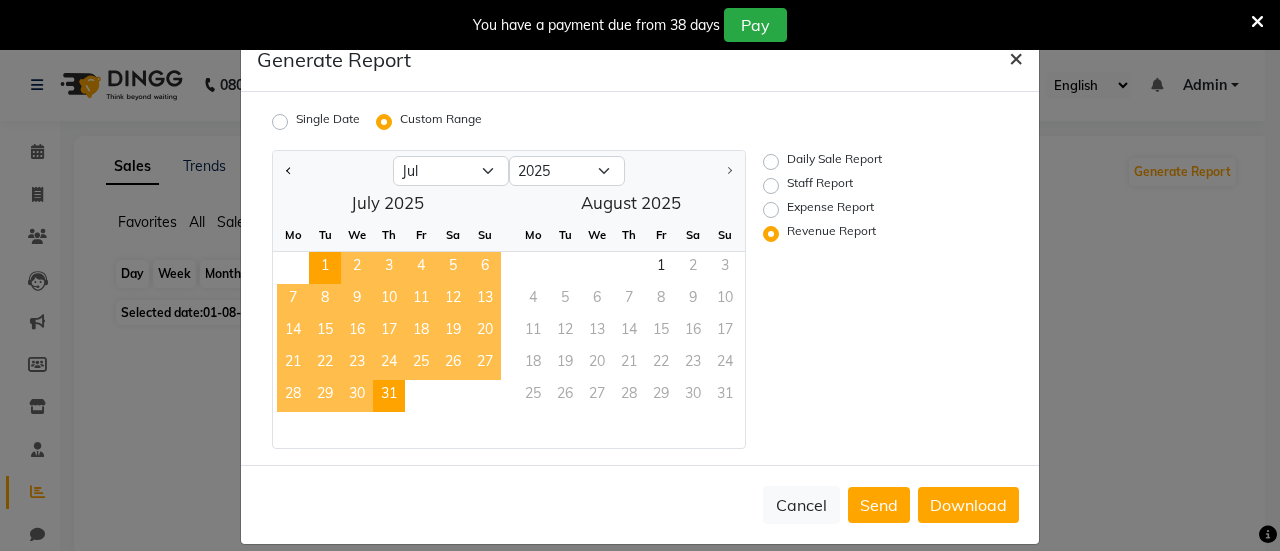 scroll, scrollTop: 49, scrollLeft: 0, axis: vertical 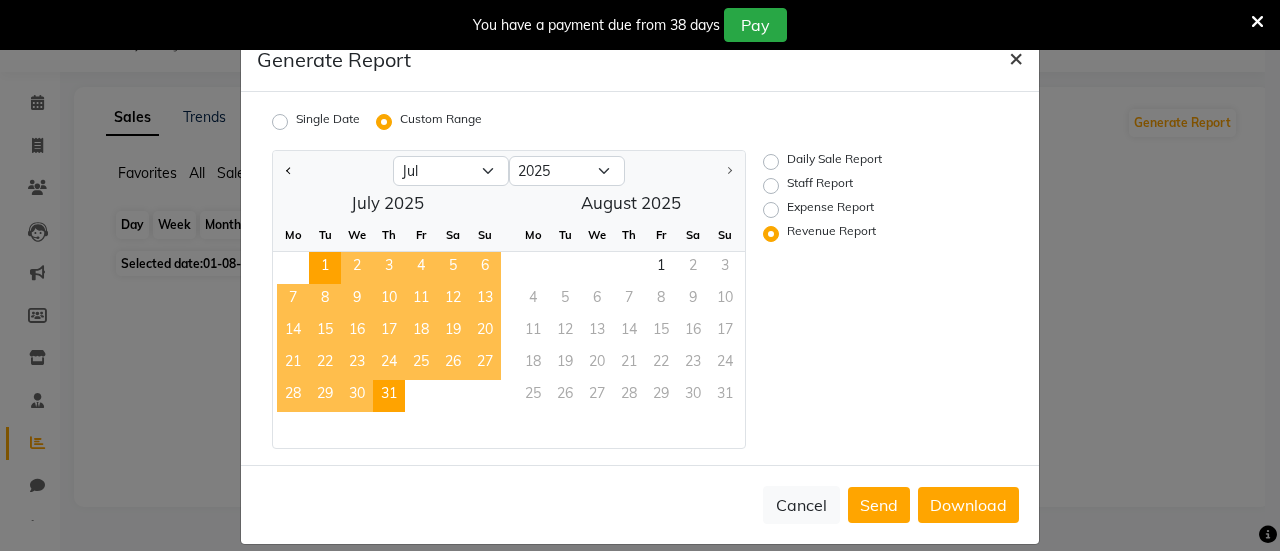 click on "×" 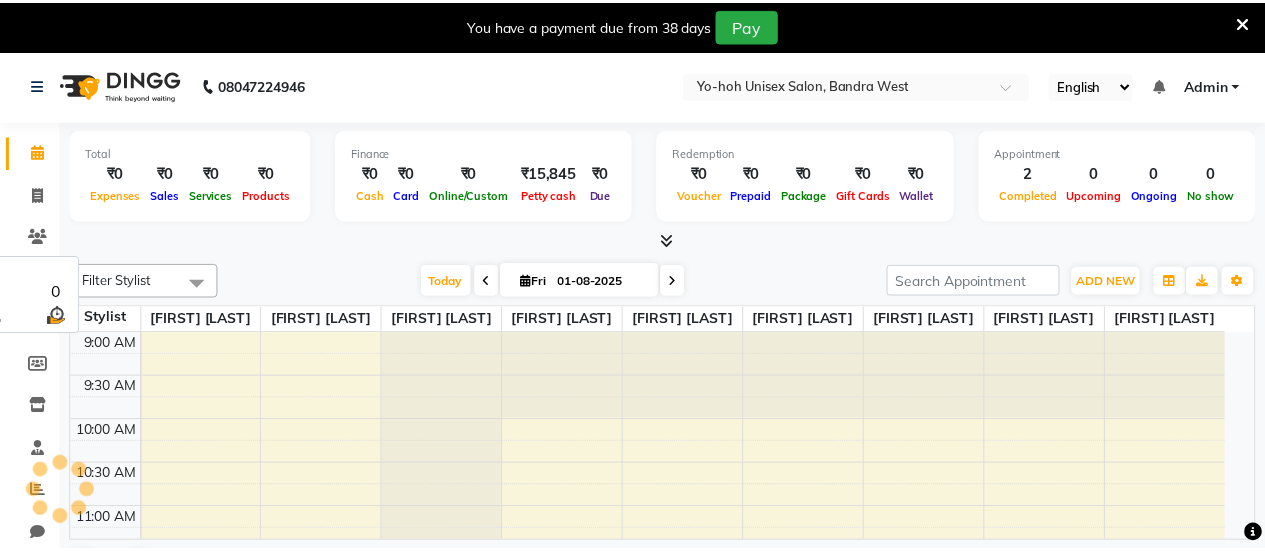 scroll, scrollTop: 0, scrollLeft: 0, axis: both 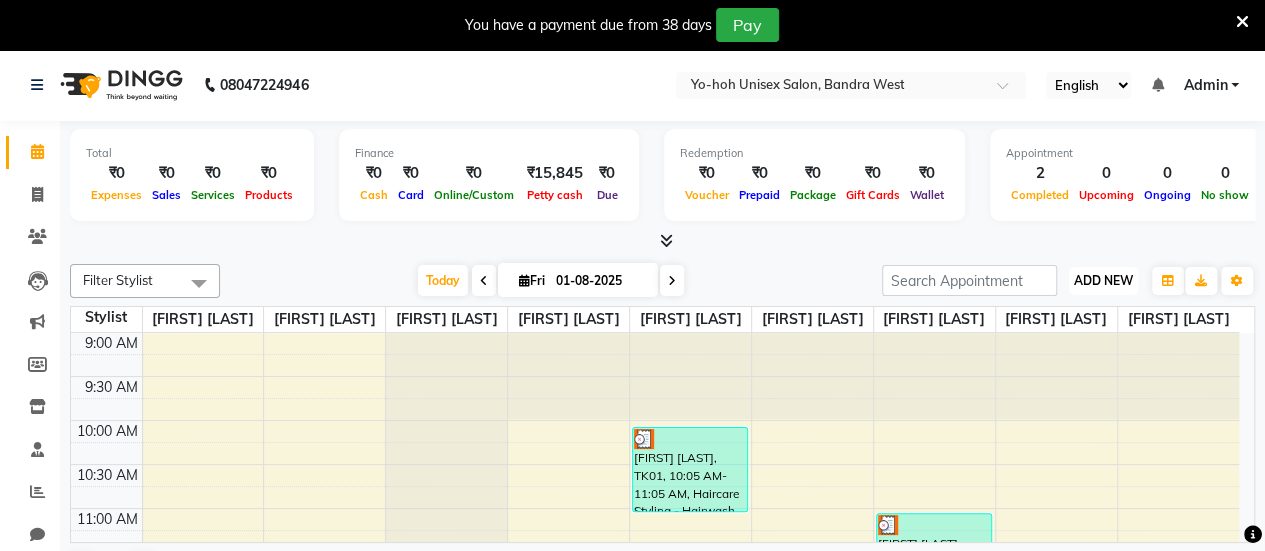 click on "ADD NEW" at bounding box center [1103, 280] 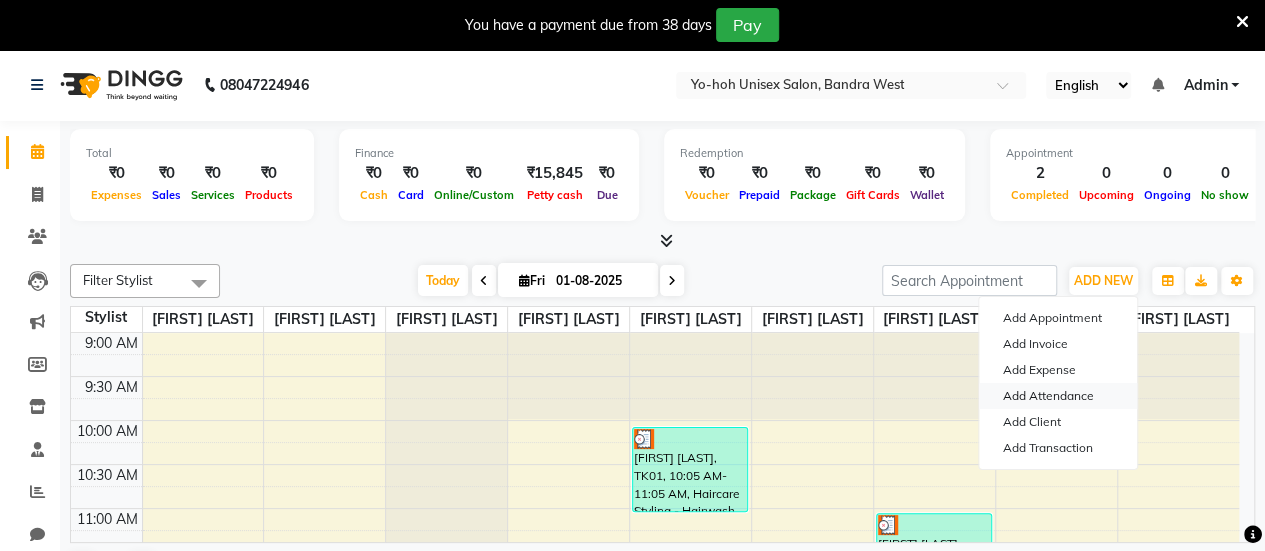 click on "Add Attendance" at bounding box center (1058, 396) 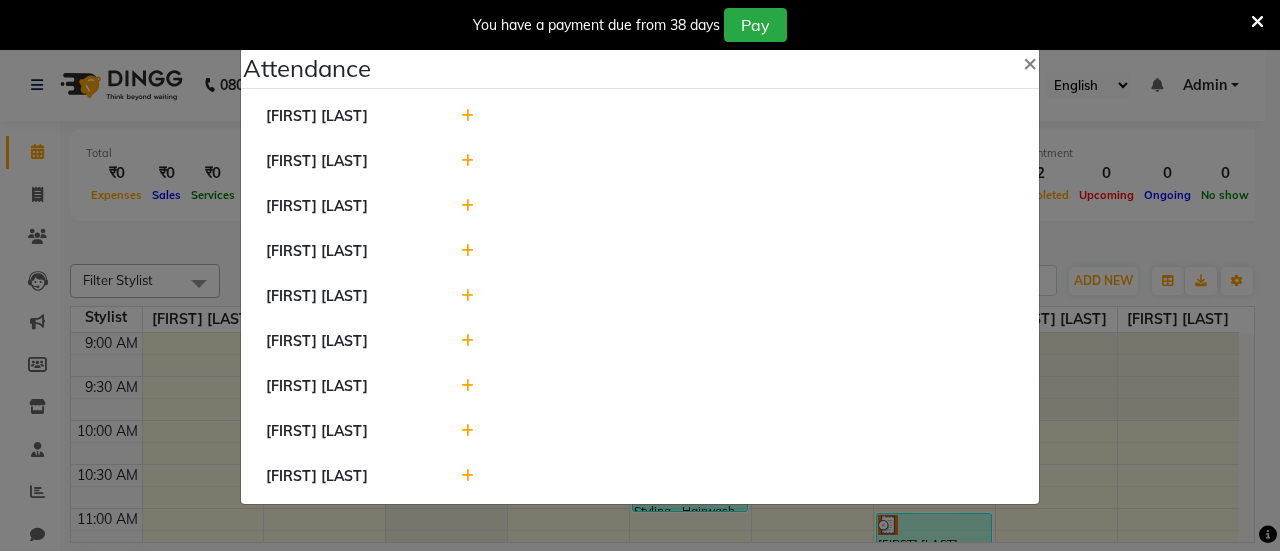 click 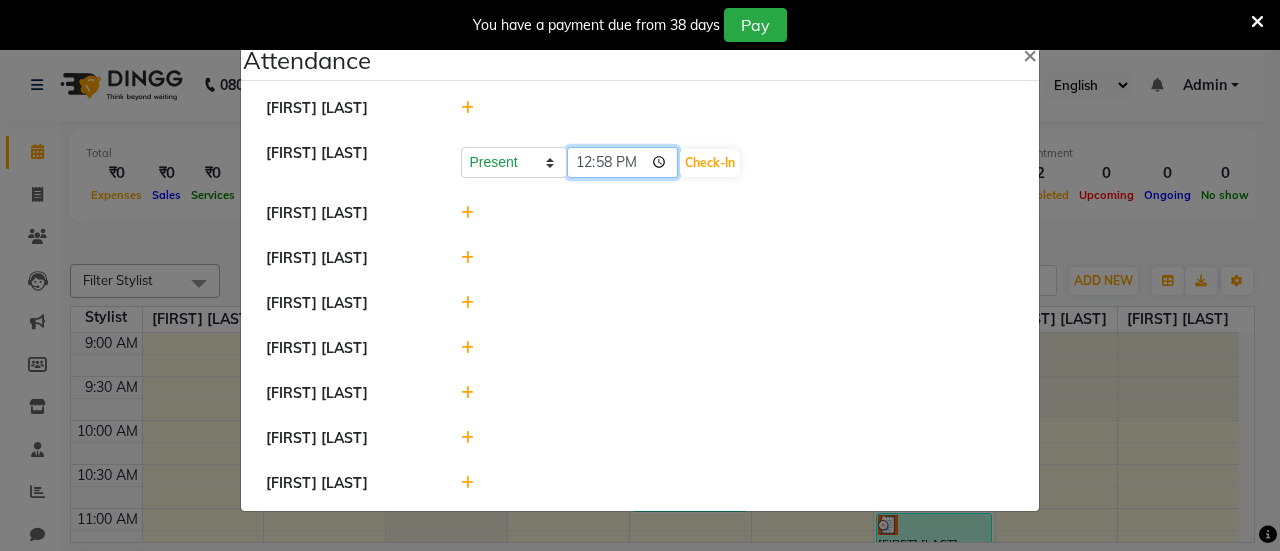 click on "12:58" 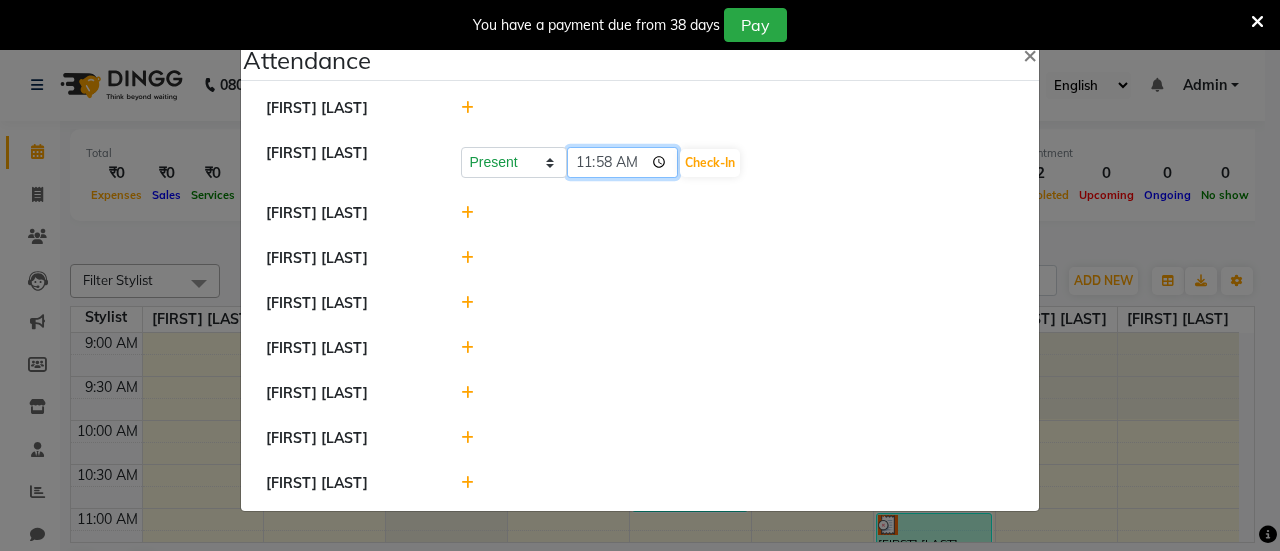 type on "11:00" 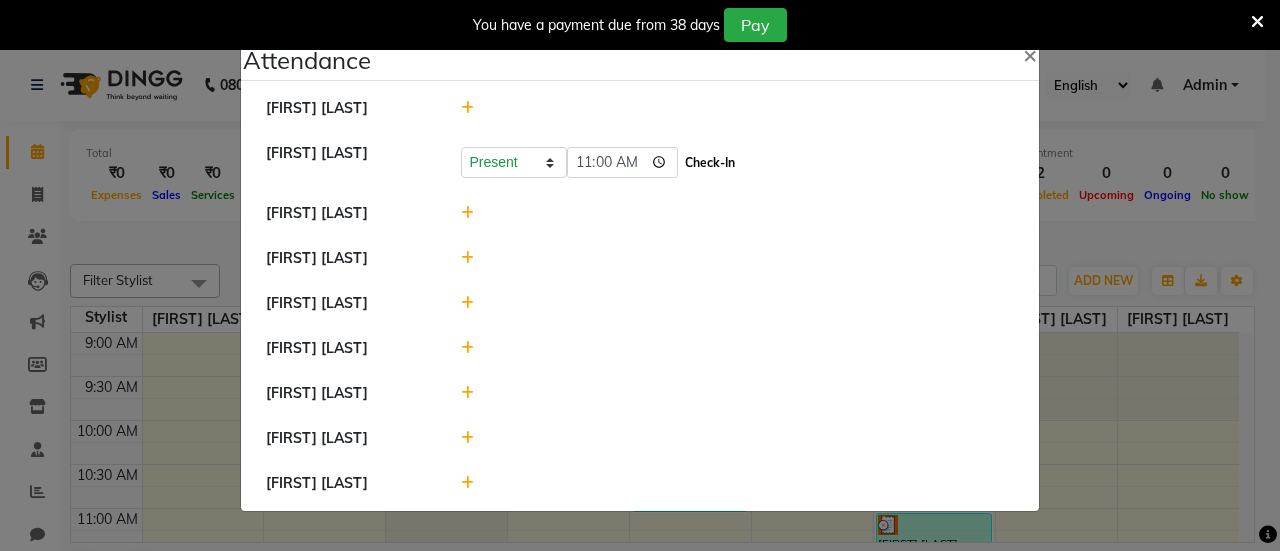click on "Check-In" 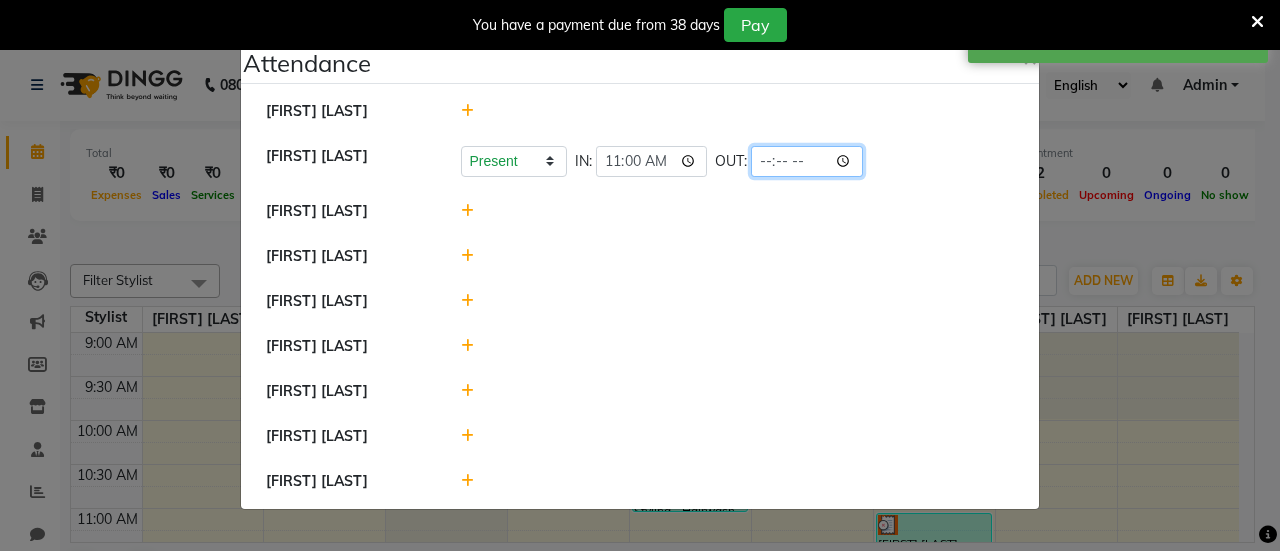 click 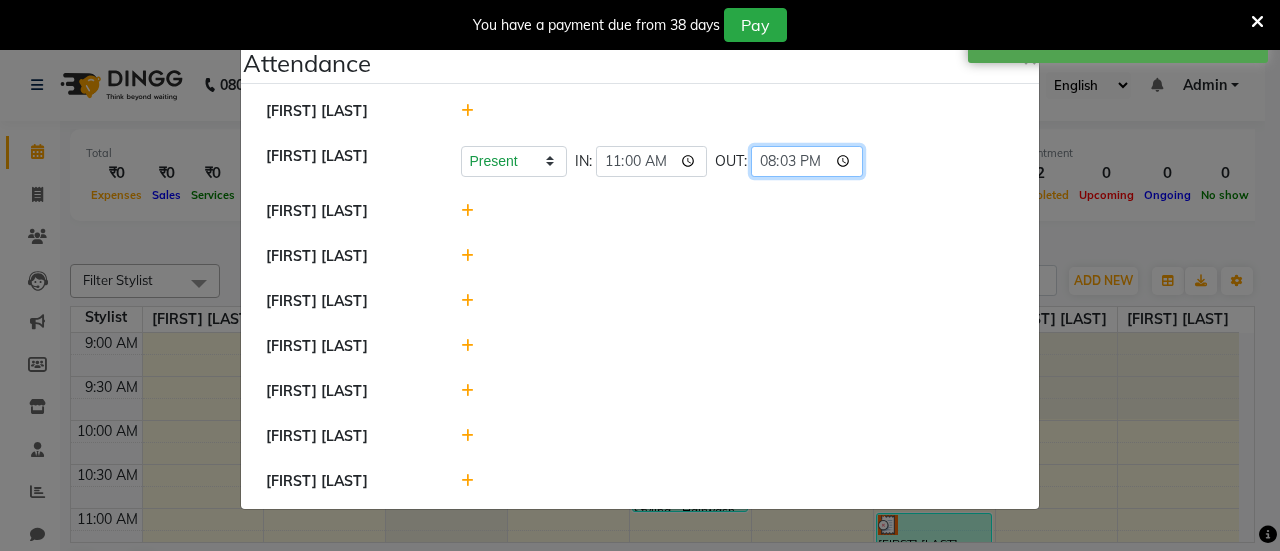 type on "20:30" 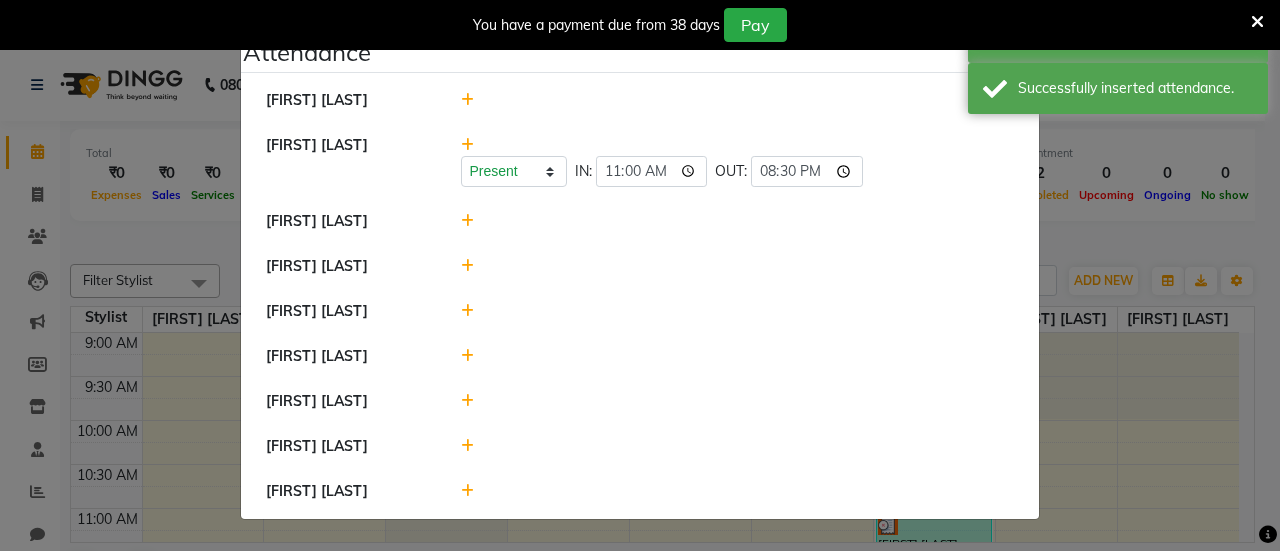 click 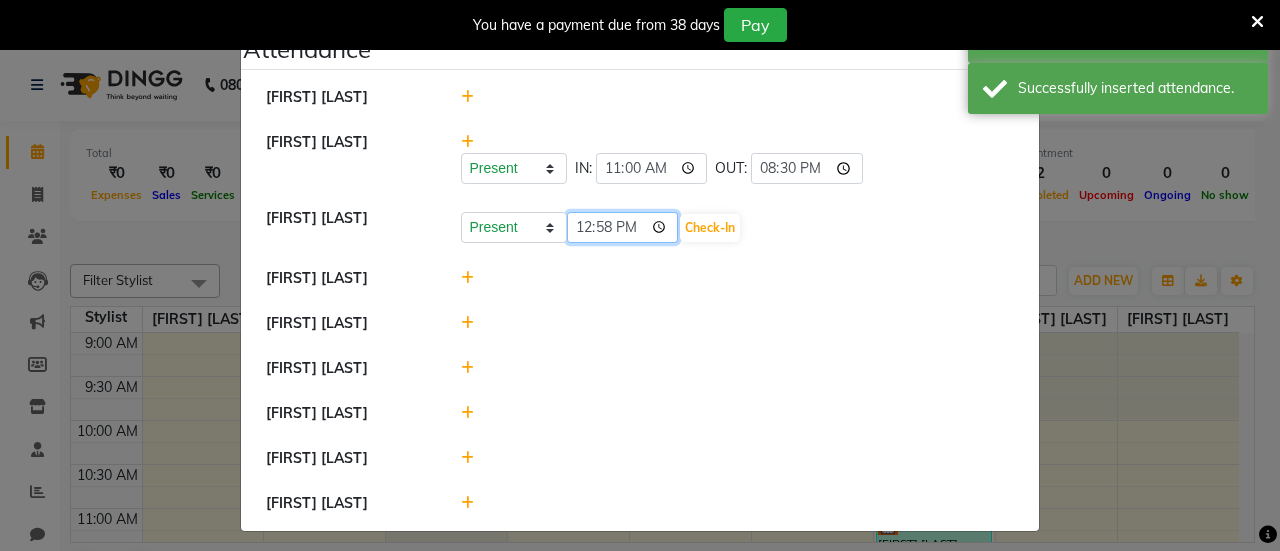 click on "12:58" 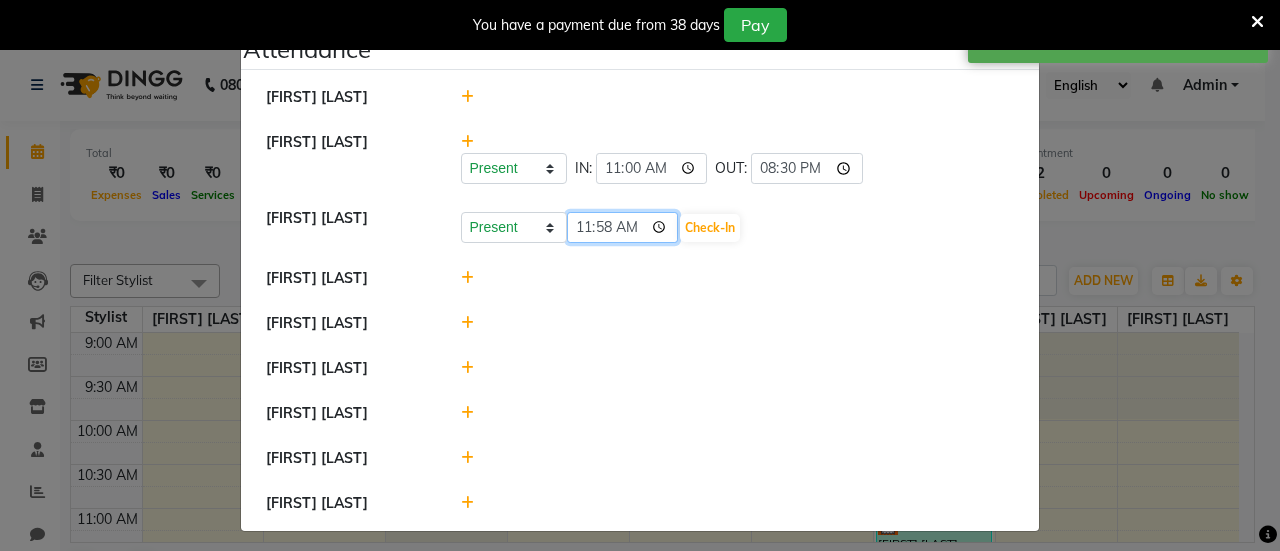 type on "11:00" 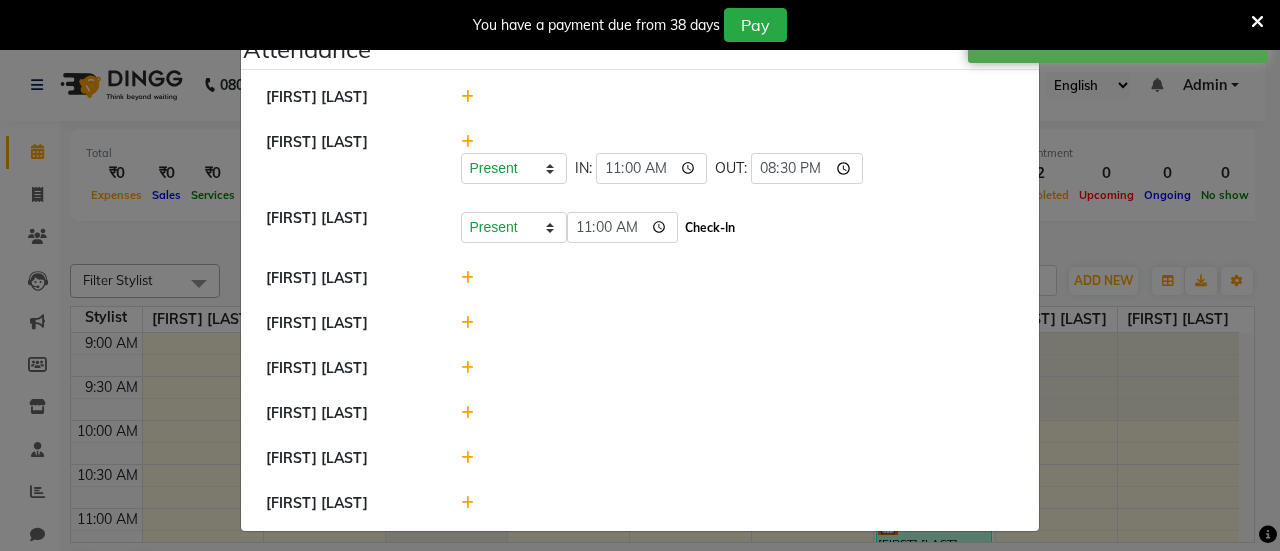 click on "Check-In" 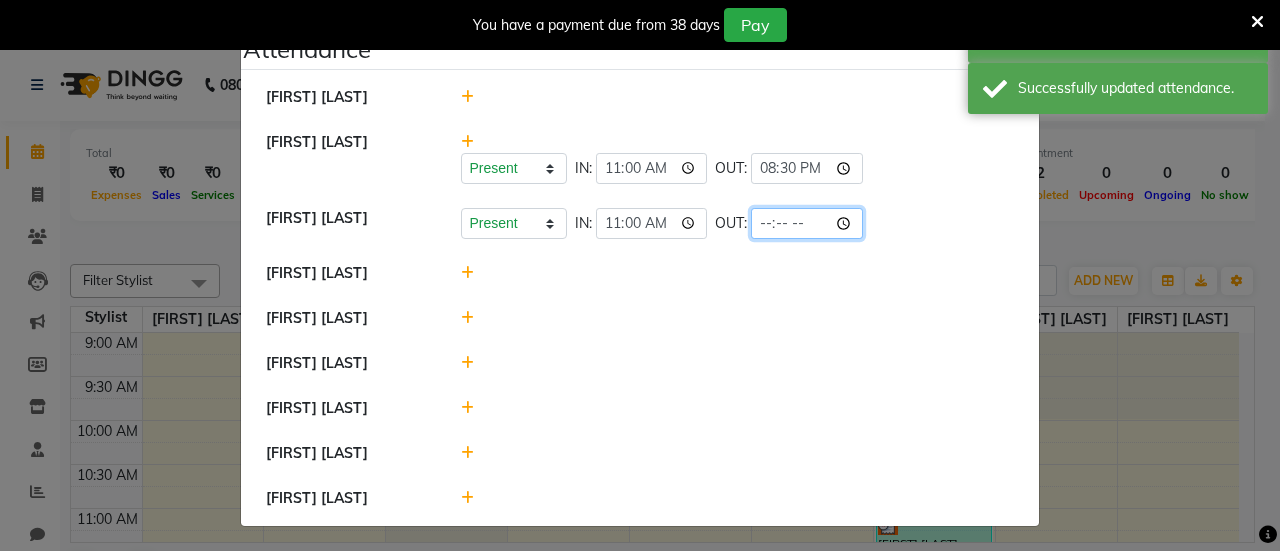 click 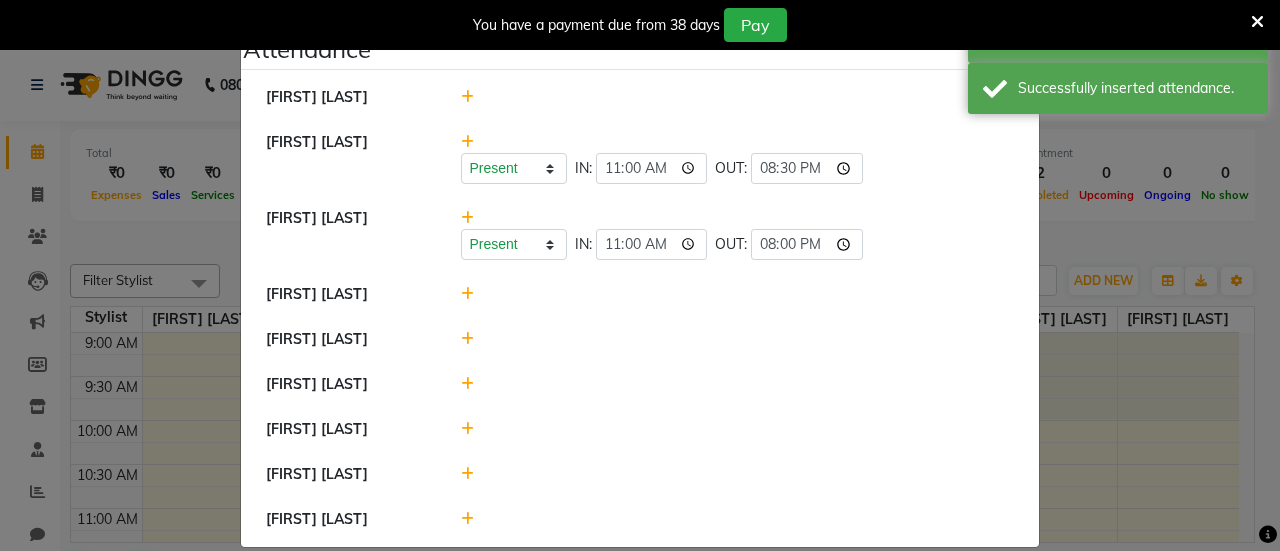 click 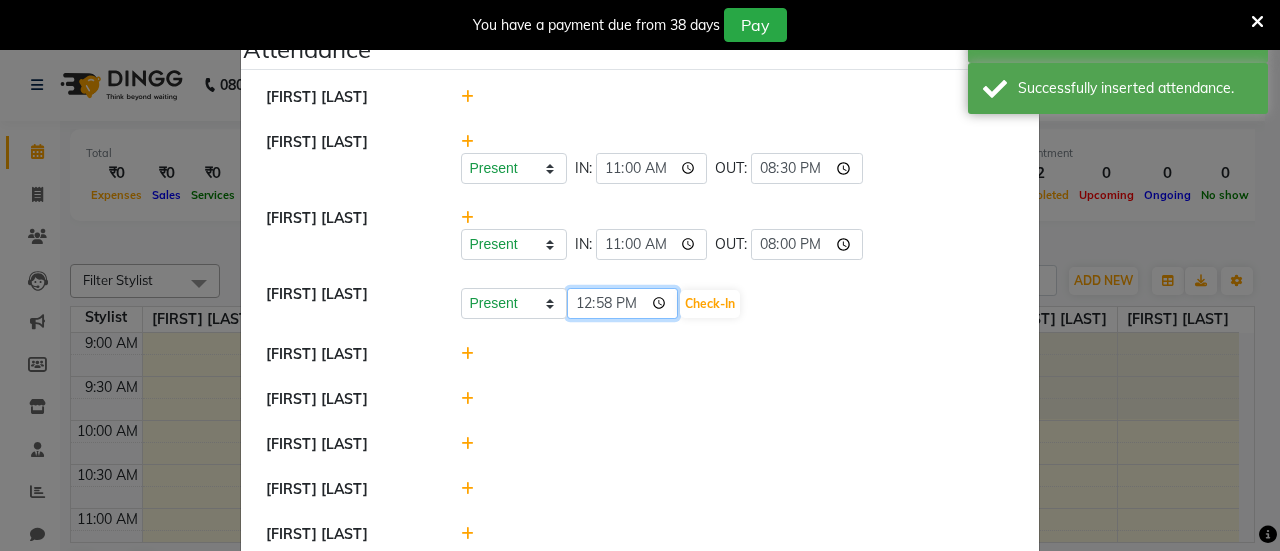 click on "12:58" 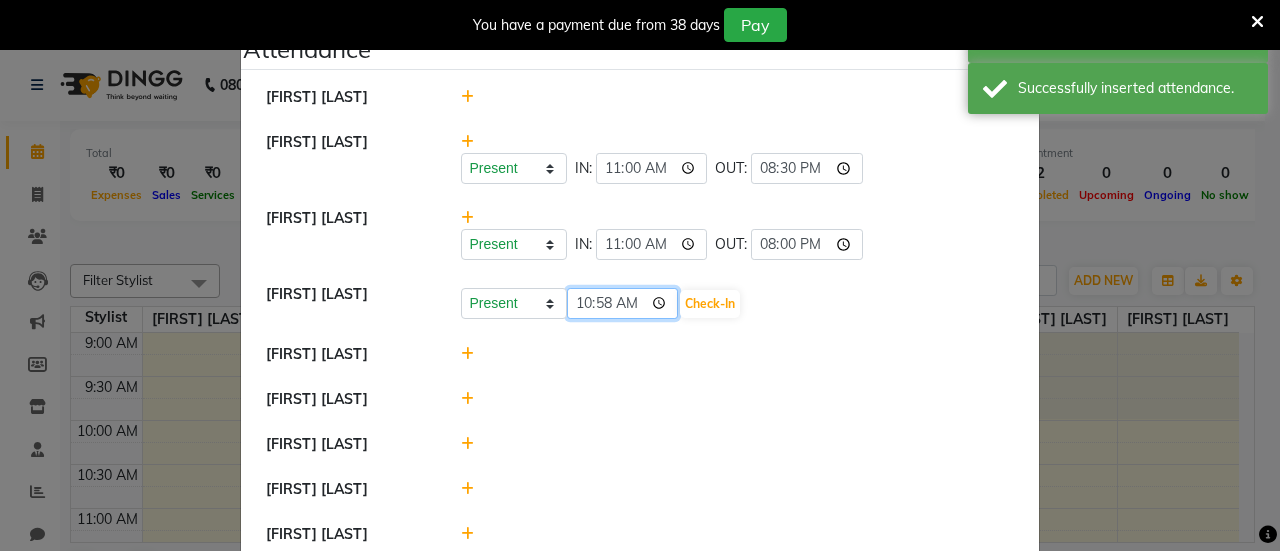 type on "10:00" 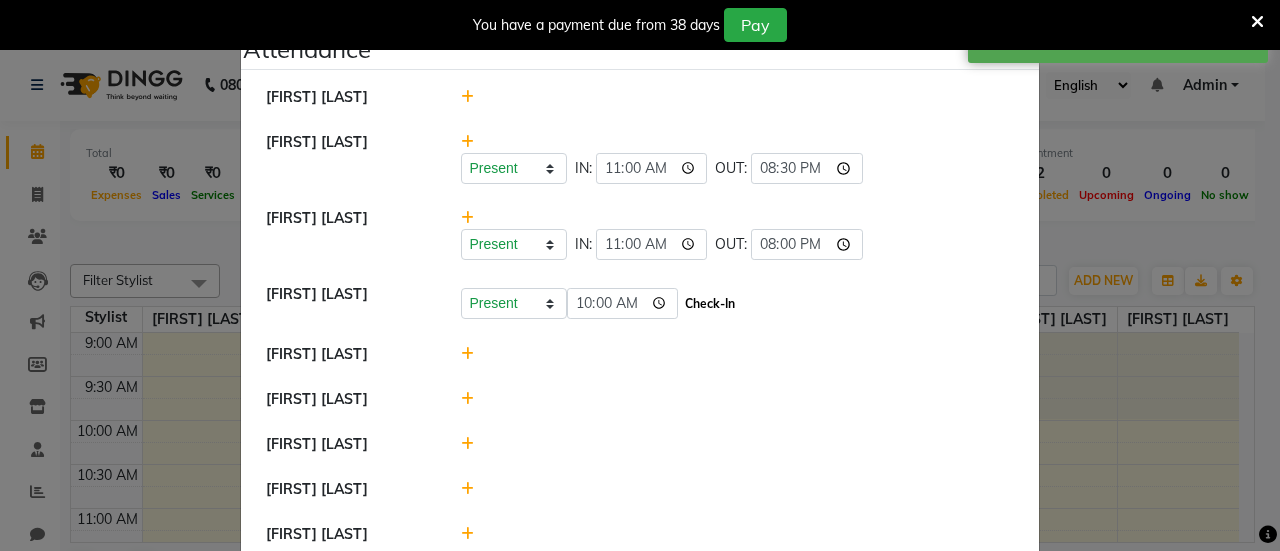 click on "Check-In" 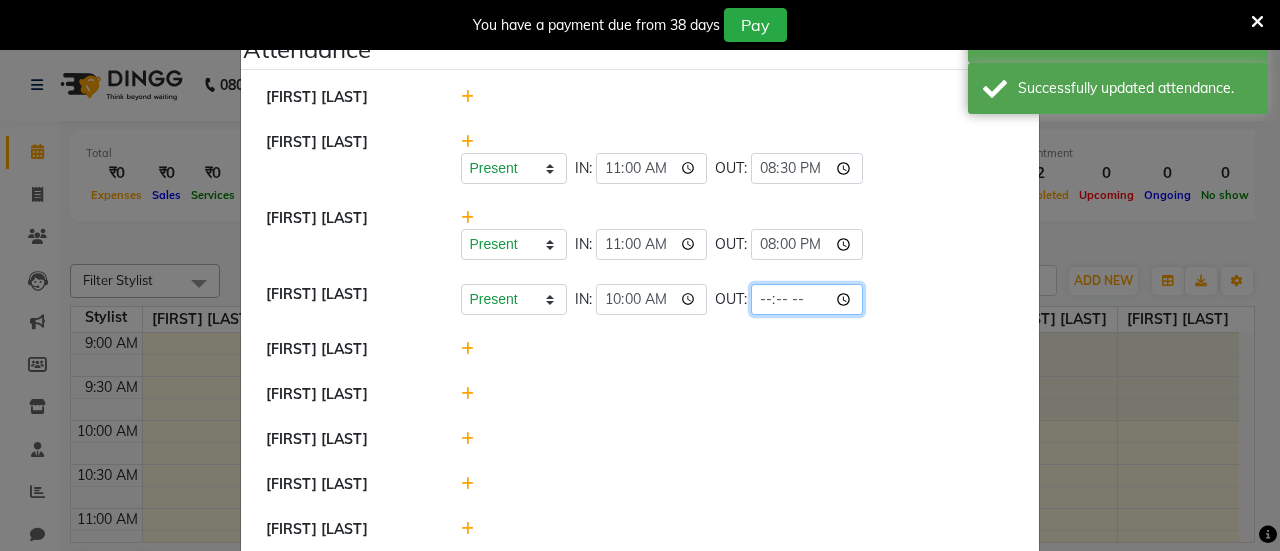 click 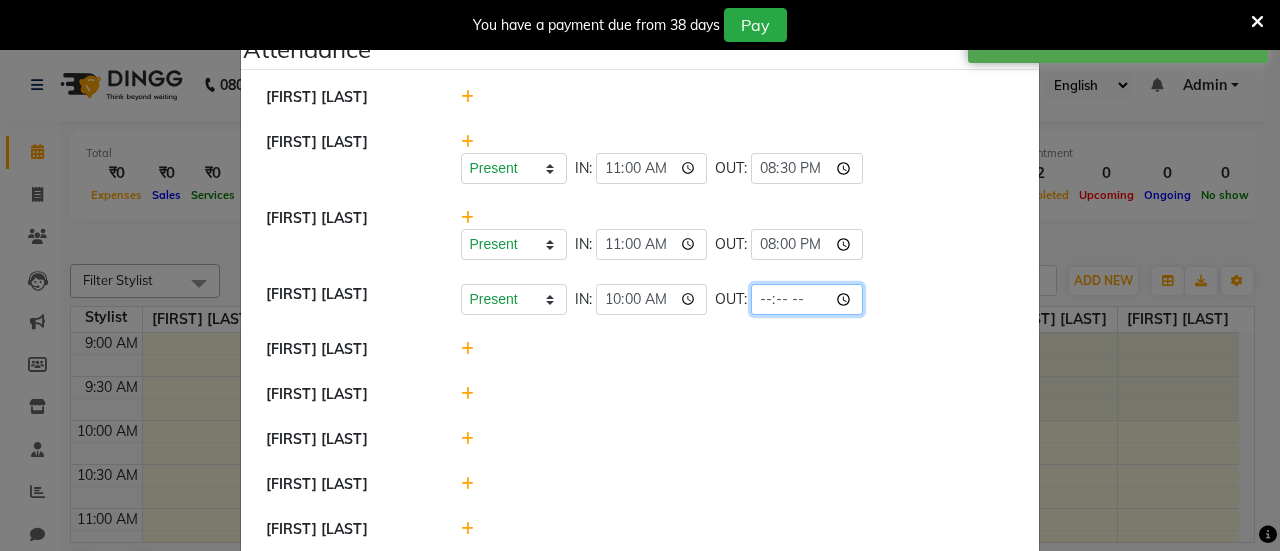 type on "19:00" 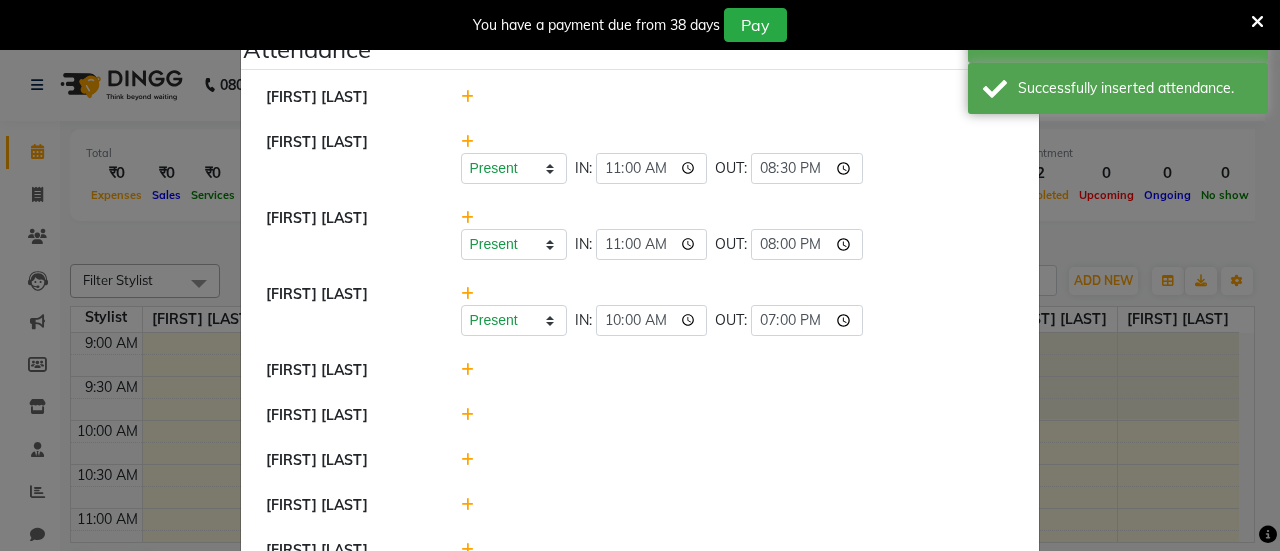 click 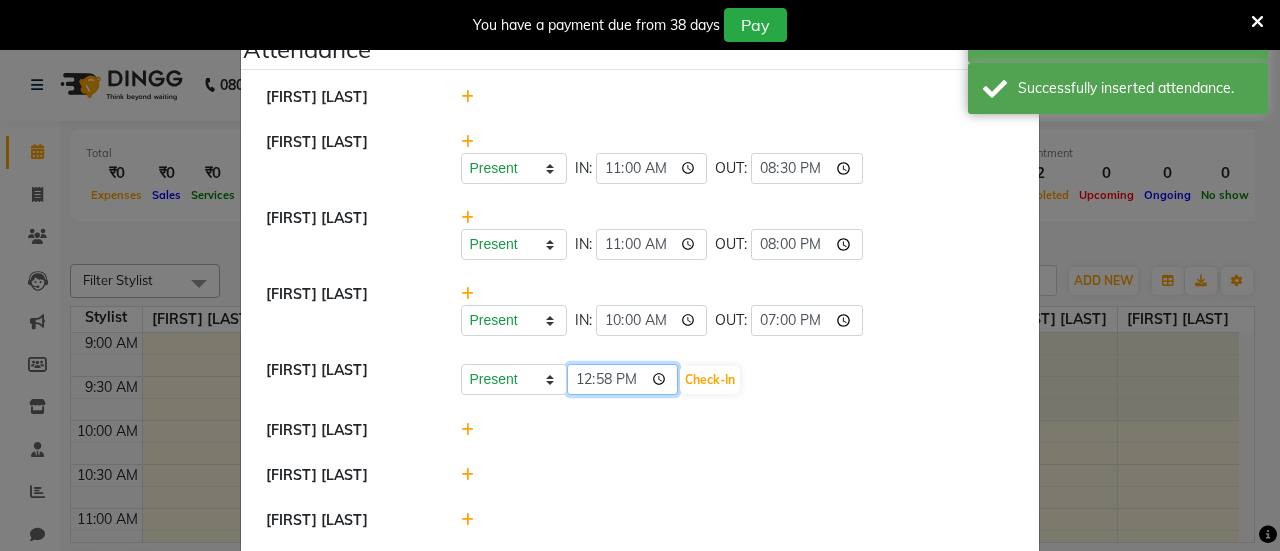 click on "12:58" 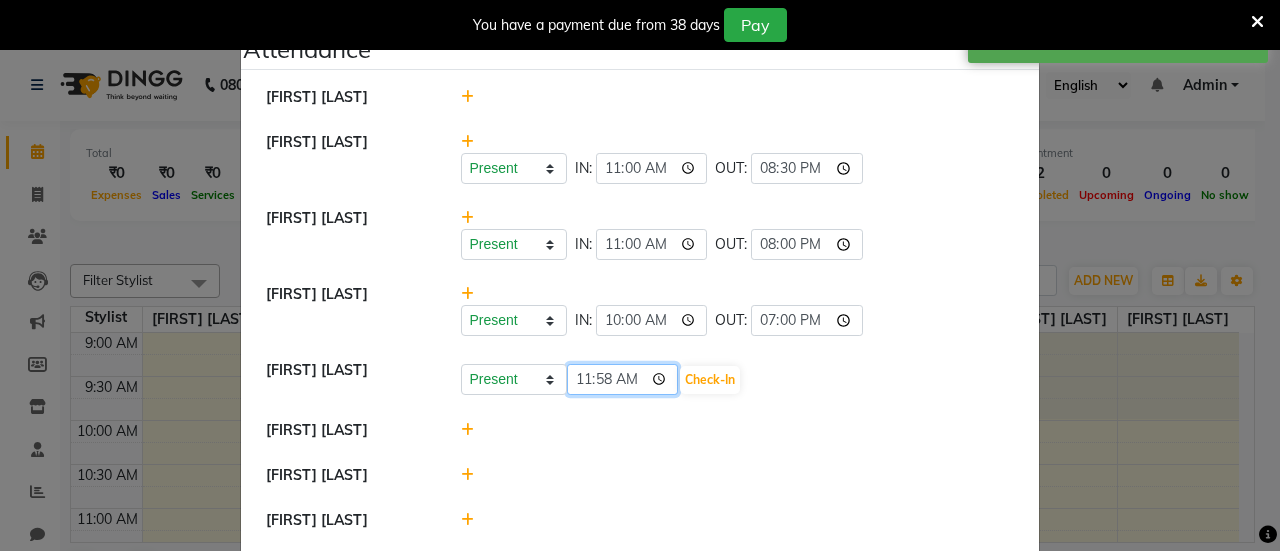 type on "11:00" 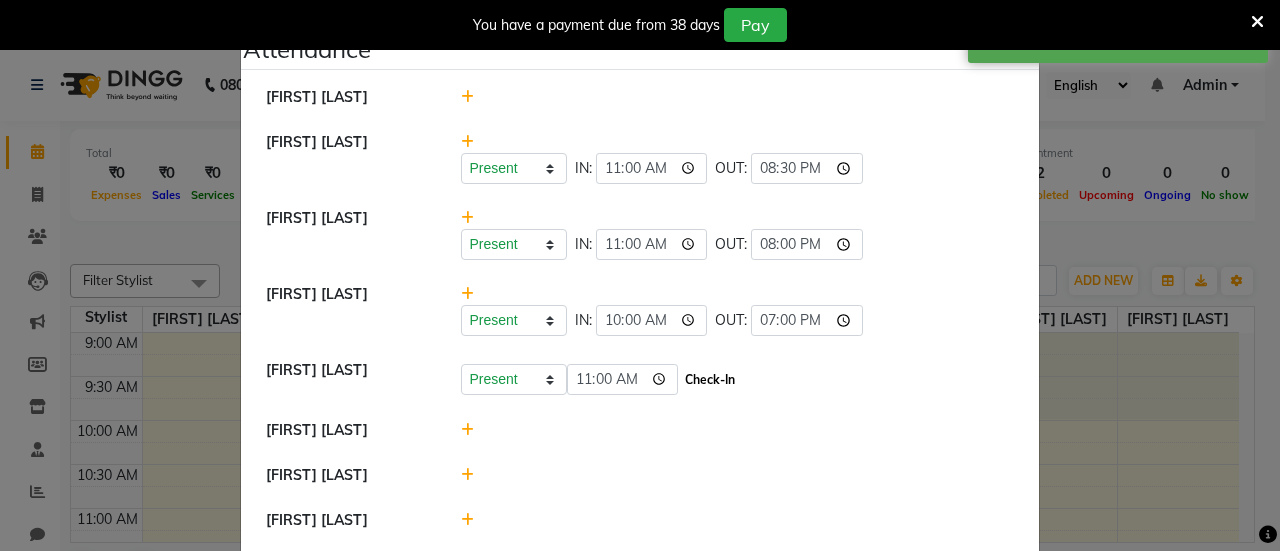 click on "Check-In" 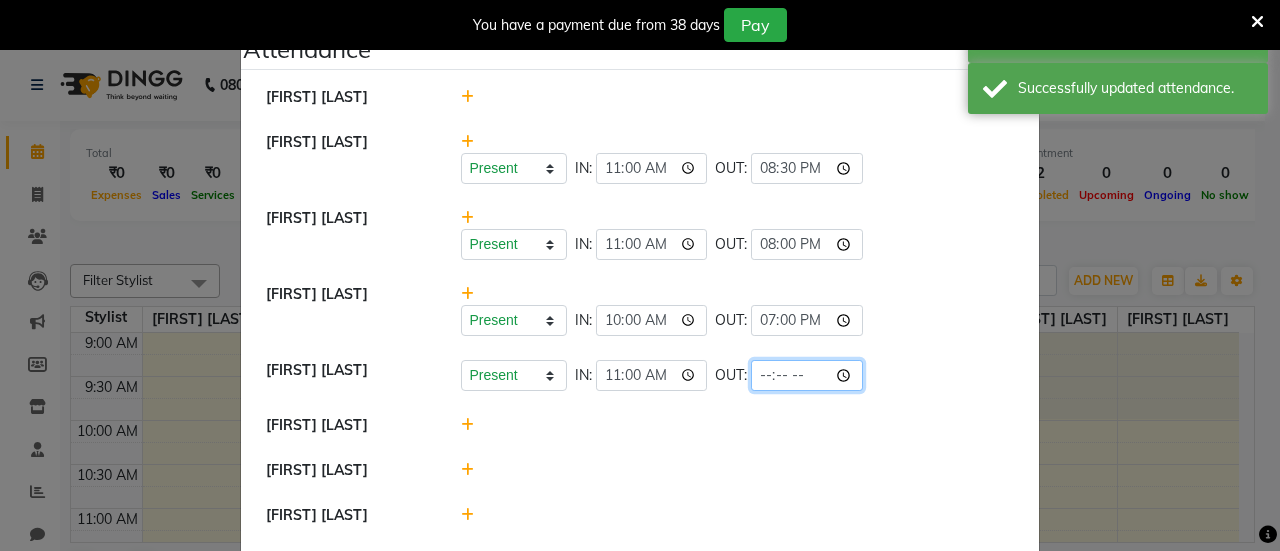 click 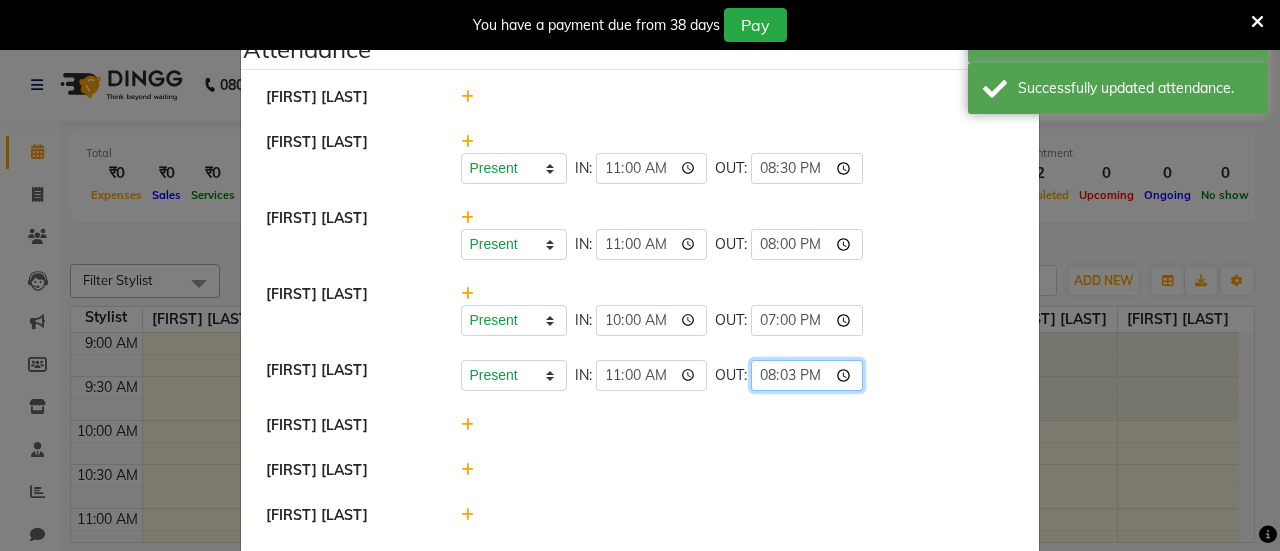 type on "20:30" 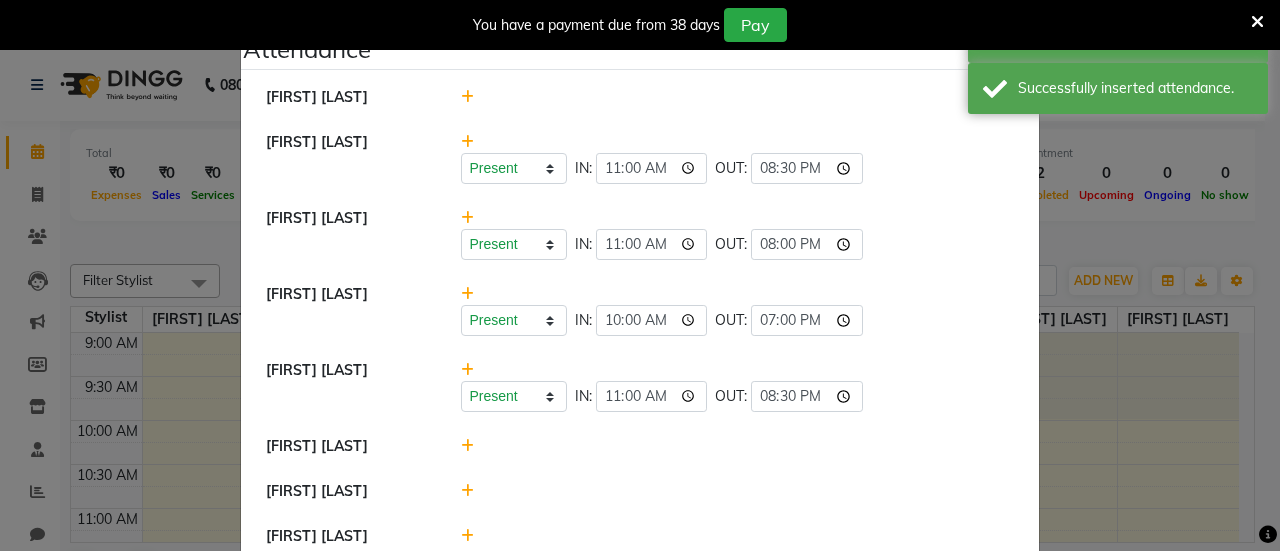 click 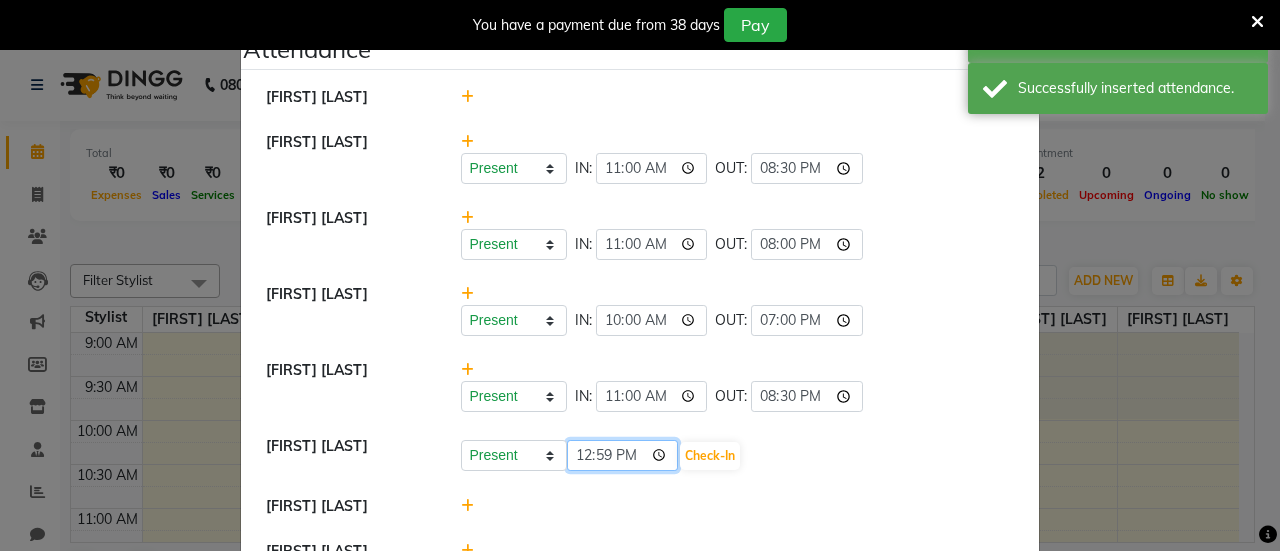 click on "12:59" 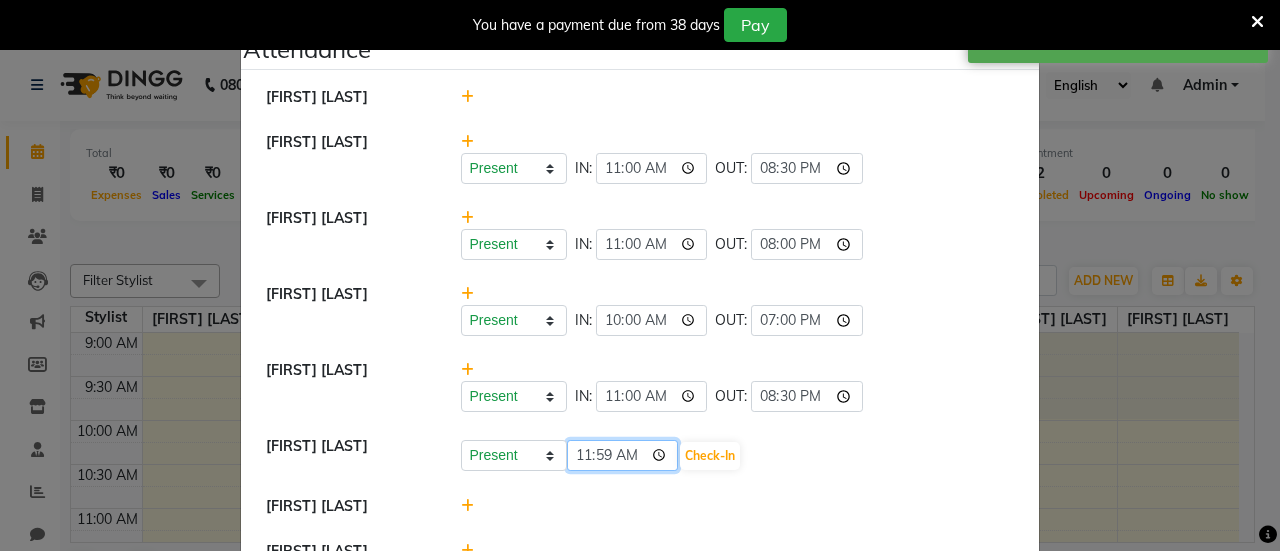 type on "11:00" 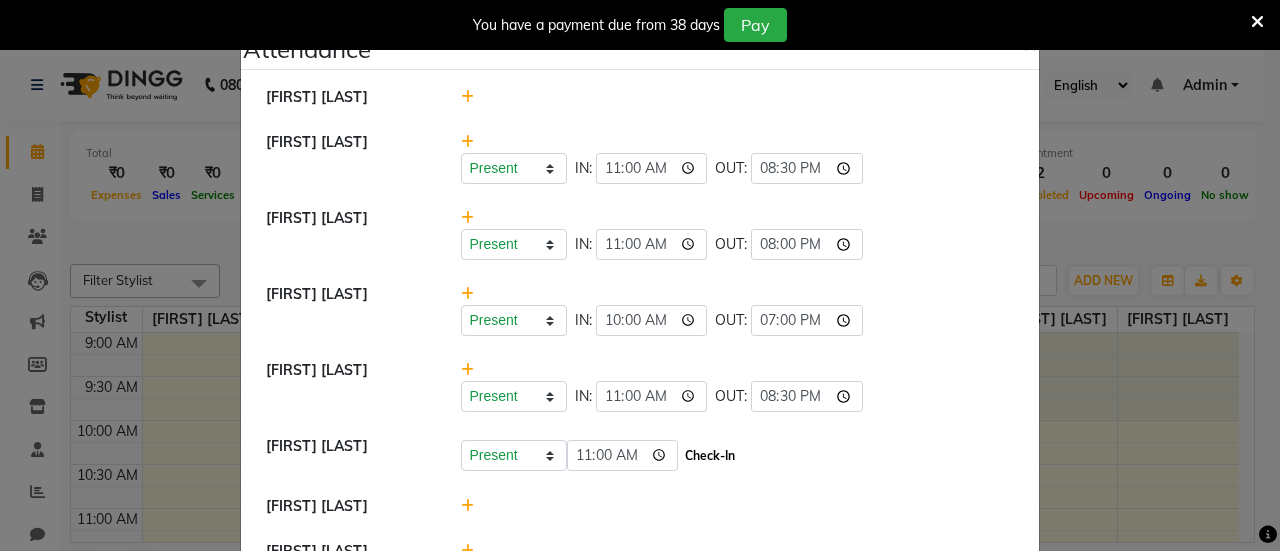 click on "Check-In" 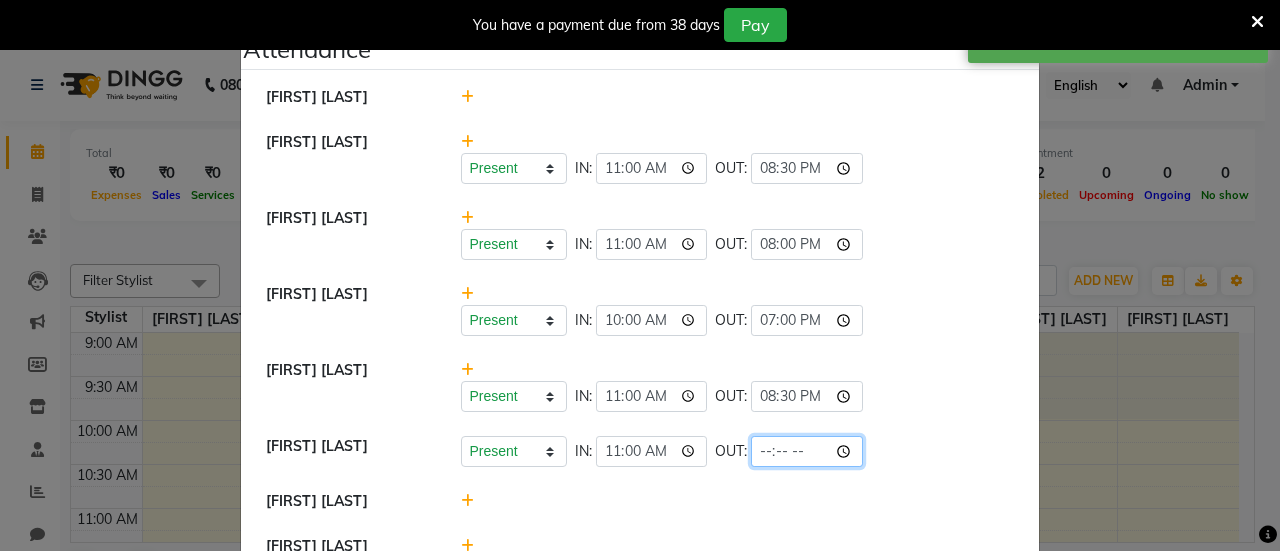 click 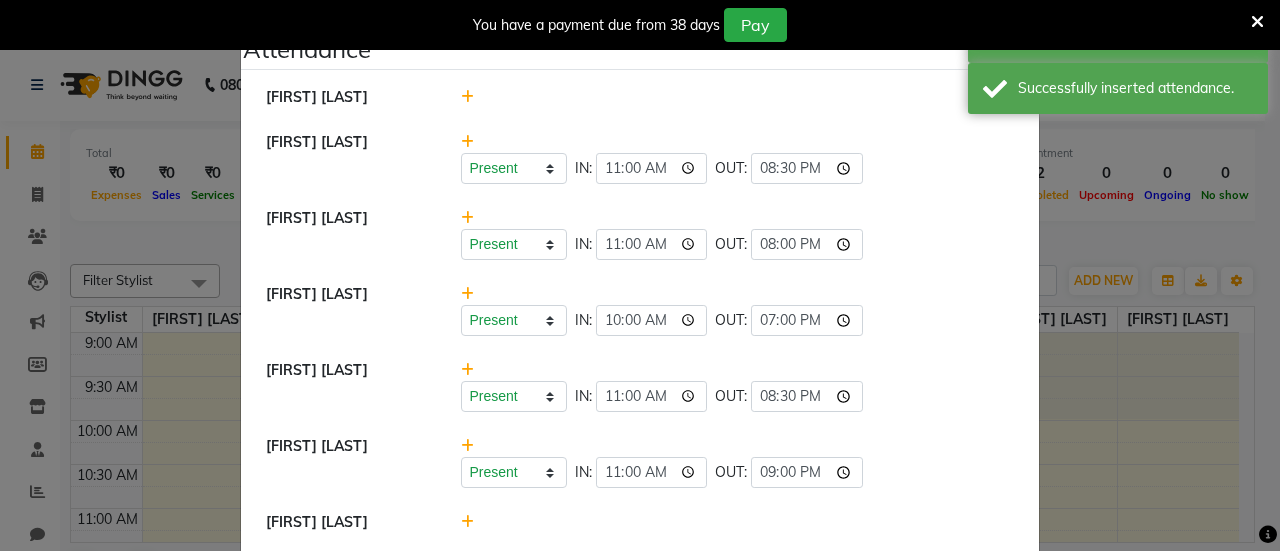 click on "Attendance ×  [FIRST] [LAST]   [FIRST] [LAST]   Present   Absent   Late   Half Day   Weekly Off  IN:  11:00 OUT:  20:30  [FIRST] [LAST]   Present   Absent   Late   Half Day   Weekly Off  IN:  11:00 OUT:  20:00  [FIRST] [LAST]   Present   Absent   Late   Half Day   Weekly Off  IN:  10:00 OUT:  19:00  [FIRST] [LAST]   Present   Absent   Late   Half Day   Weekly Off  IN:  11:00 OUT:  20:30  [FIRST] [LAST]   Present   Absent   Late   Half Day   Weekly Off  IN:  11:00 OUT:  21:00  [FIRST] [LAST]   [FIRST] [LAST]   [FIRST] [LAST]" 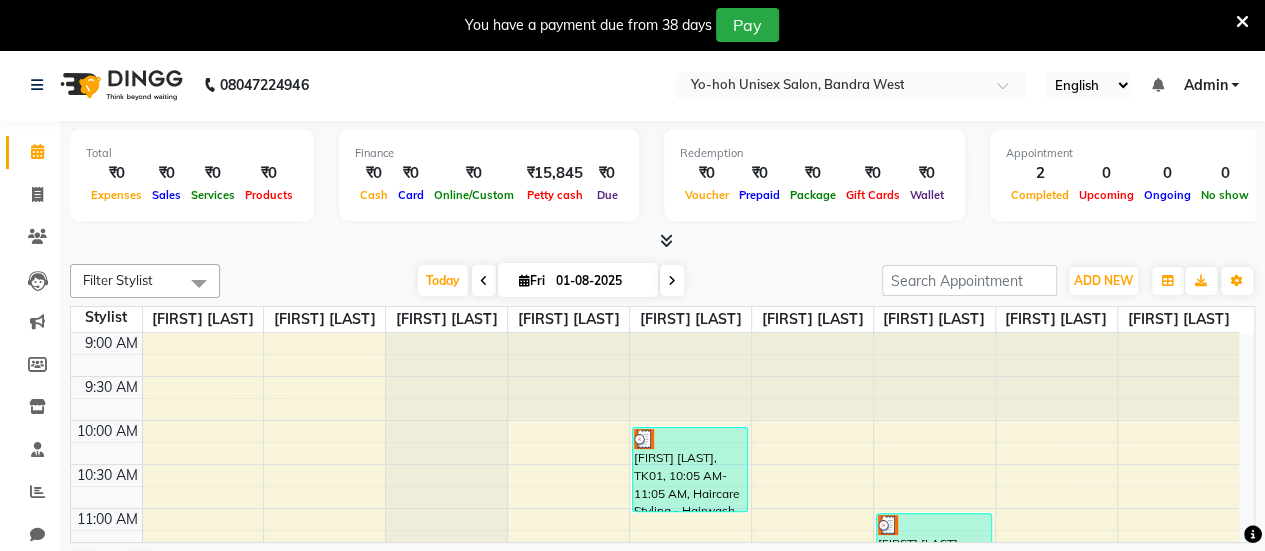 click at bounding box center [1242, 22] 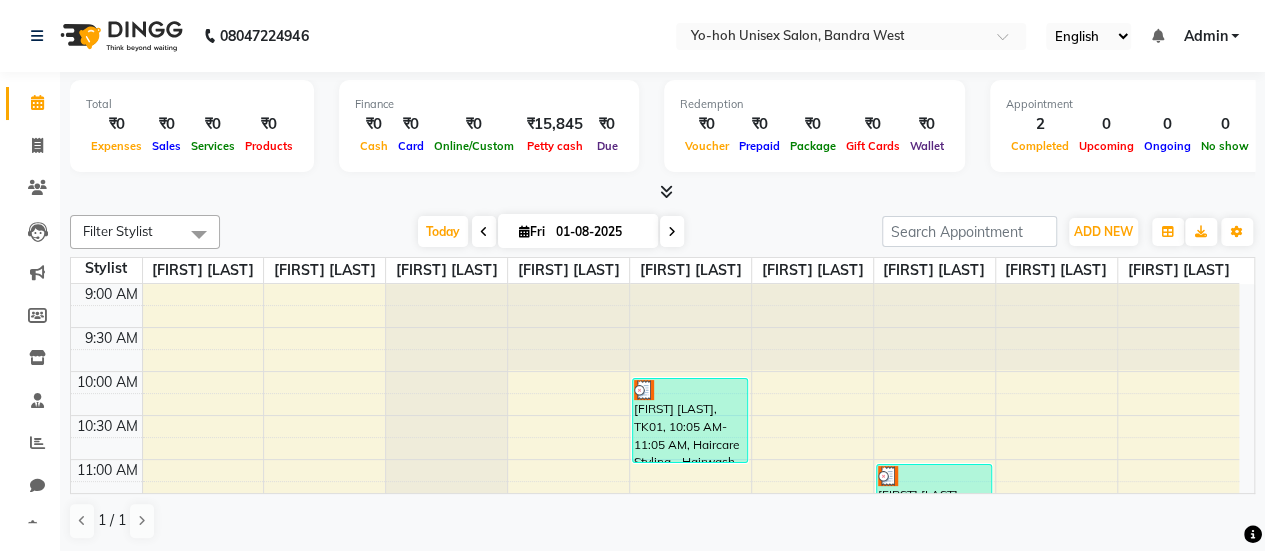 scroll, scrollTop: 0, scrollLeft: 0, axis: both 